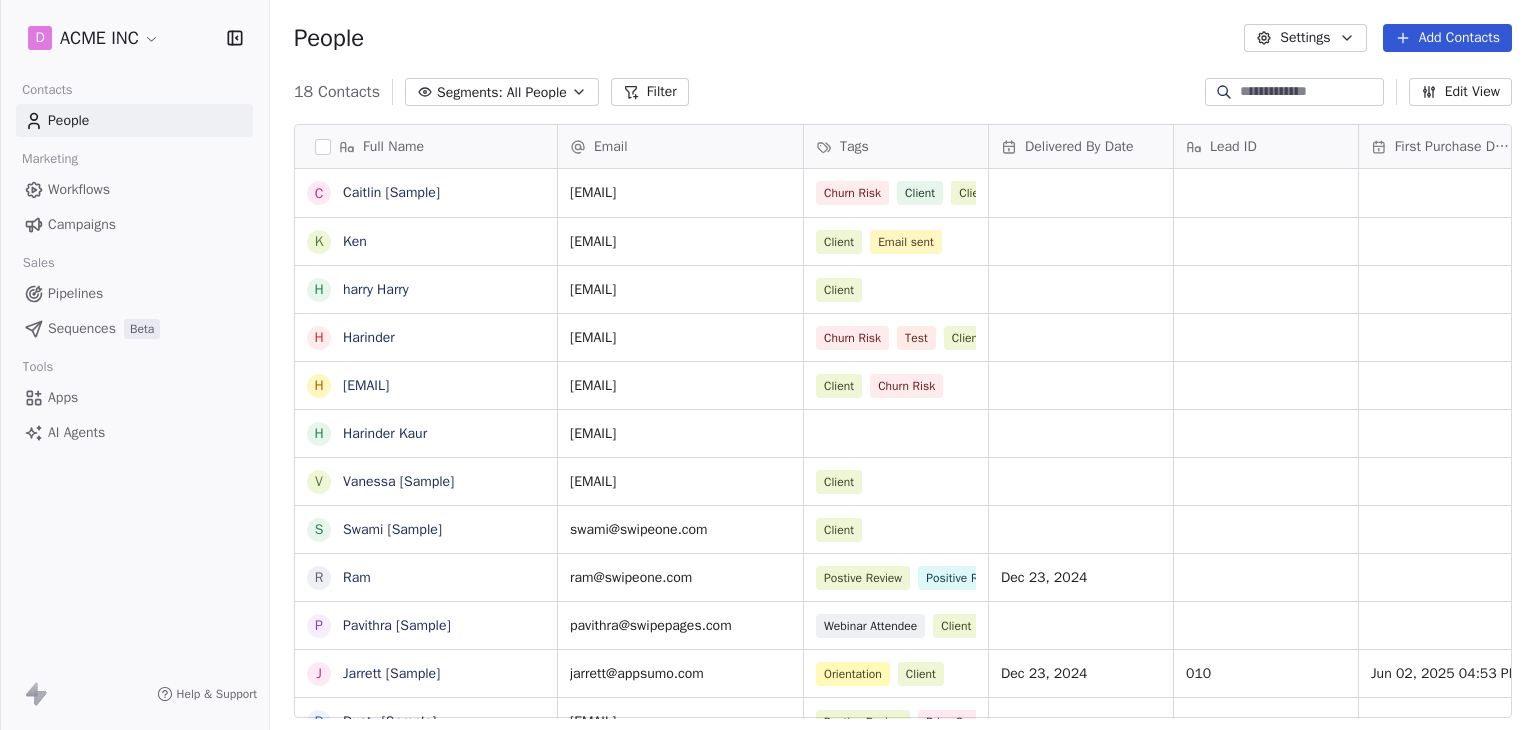 scroll, scrollTop: 0, scrollLeft: 0, axis: both 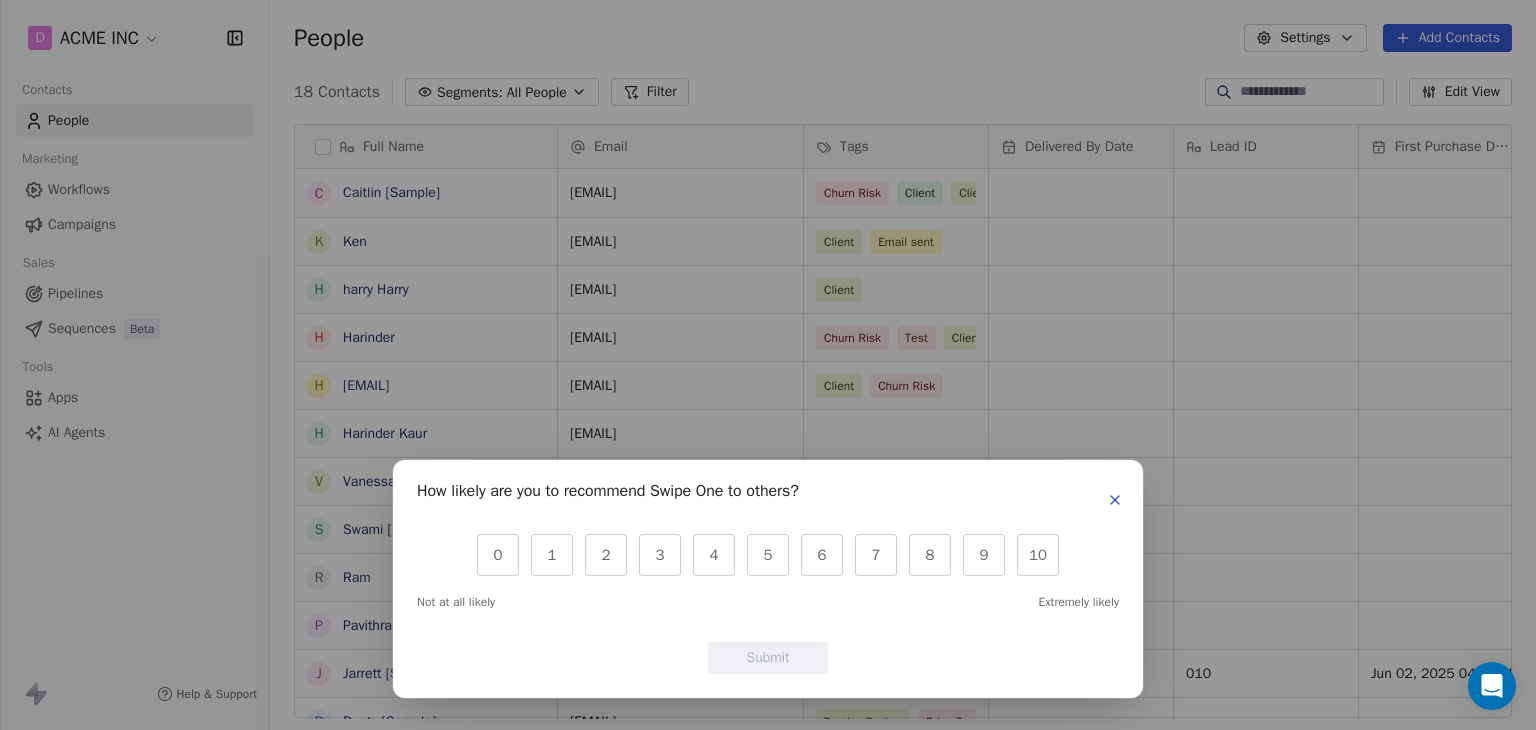 click at bounding box center [1115, 500] 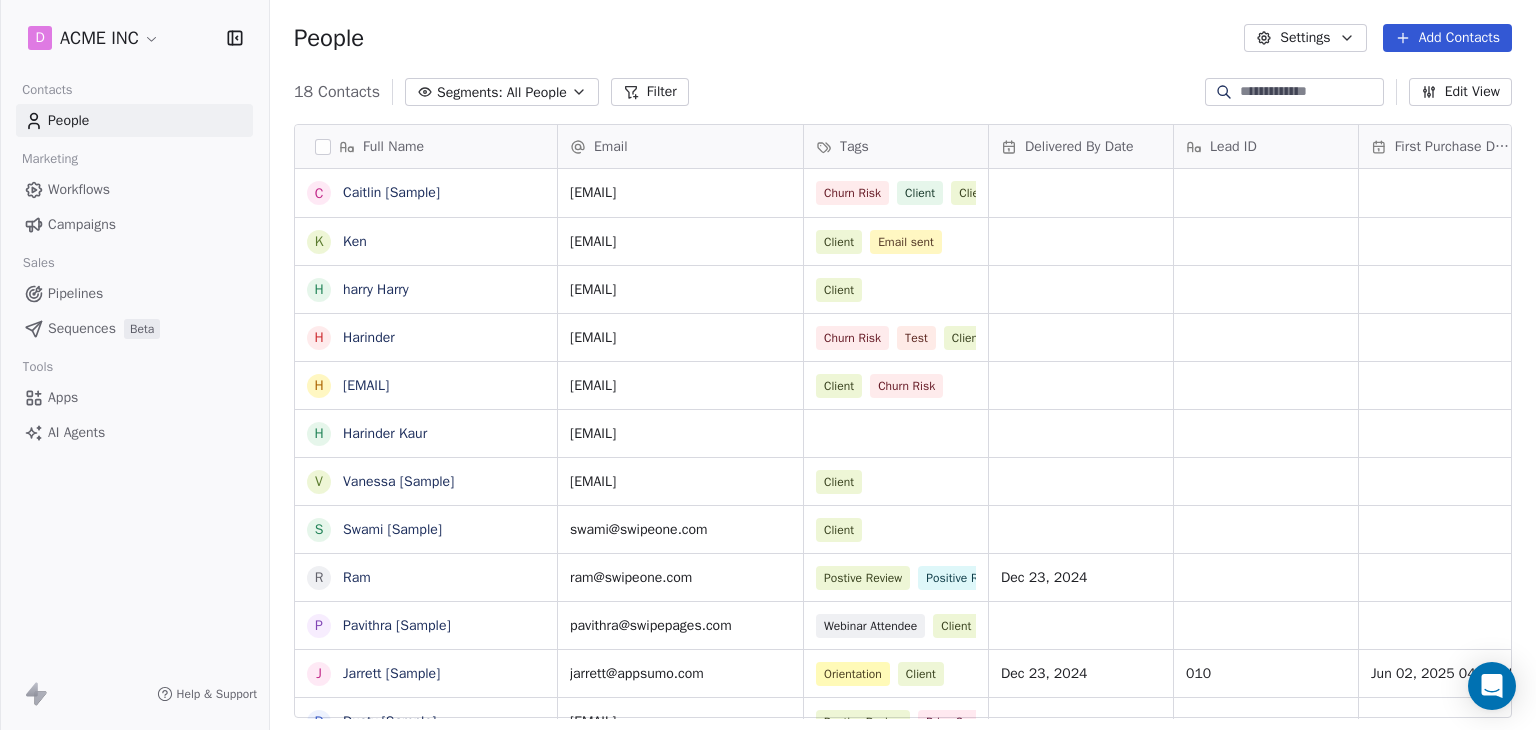 click on "Sequences" at bounding box center [82, 328] 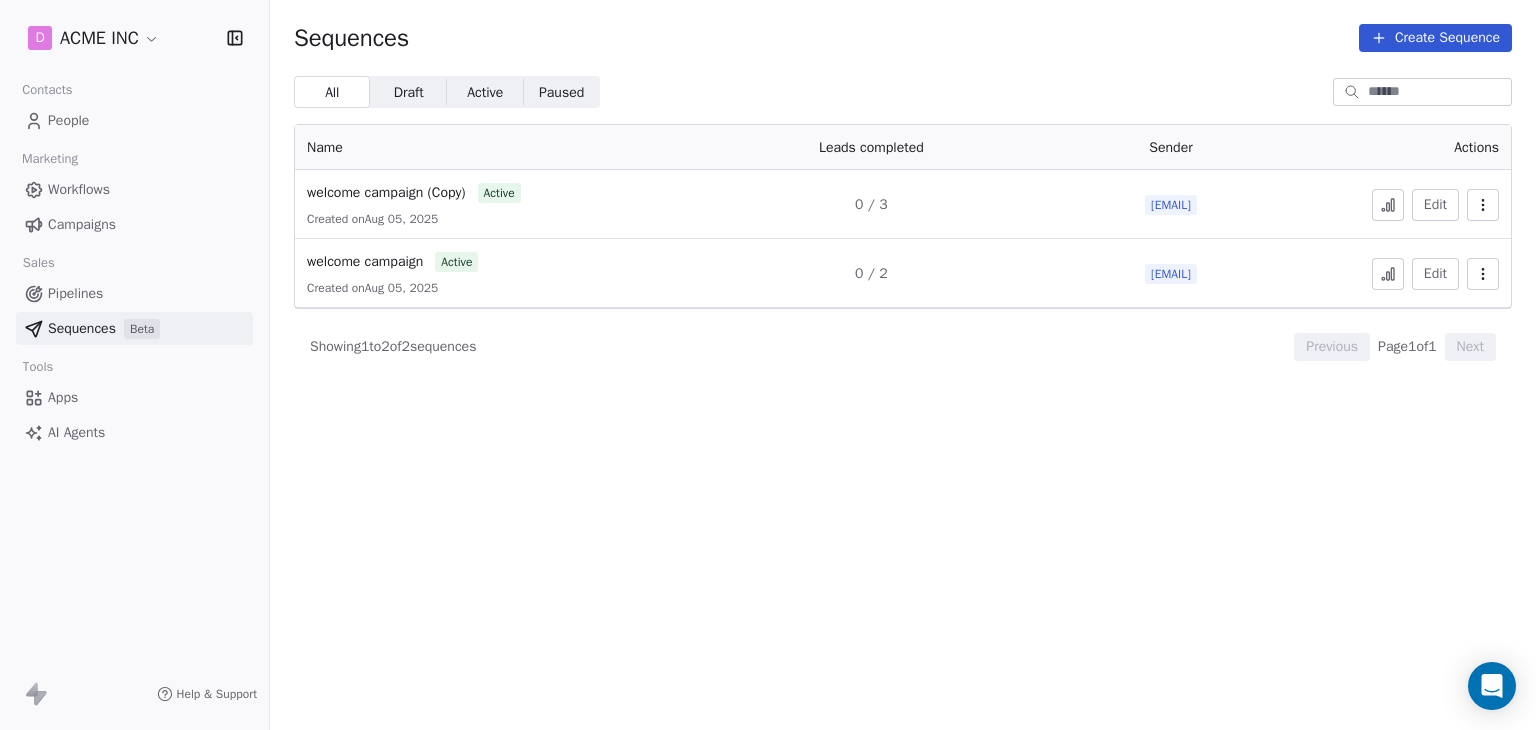 click 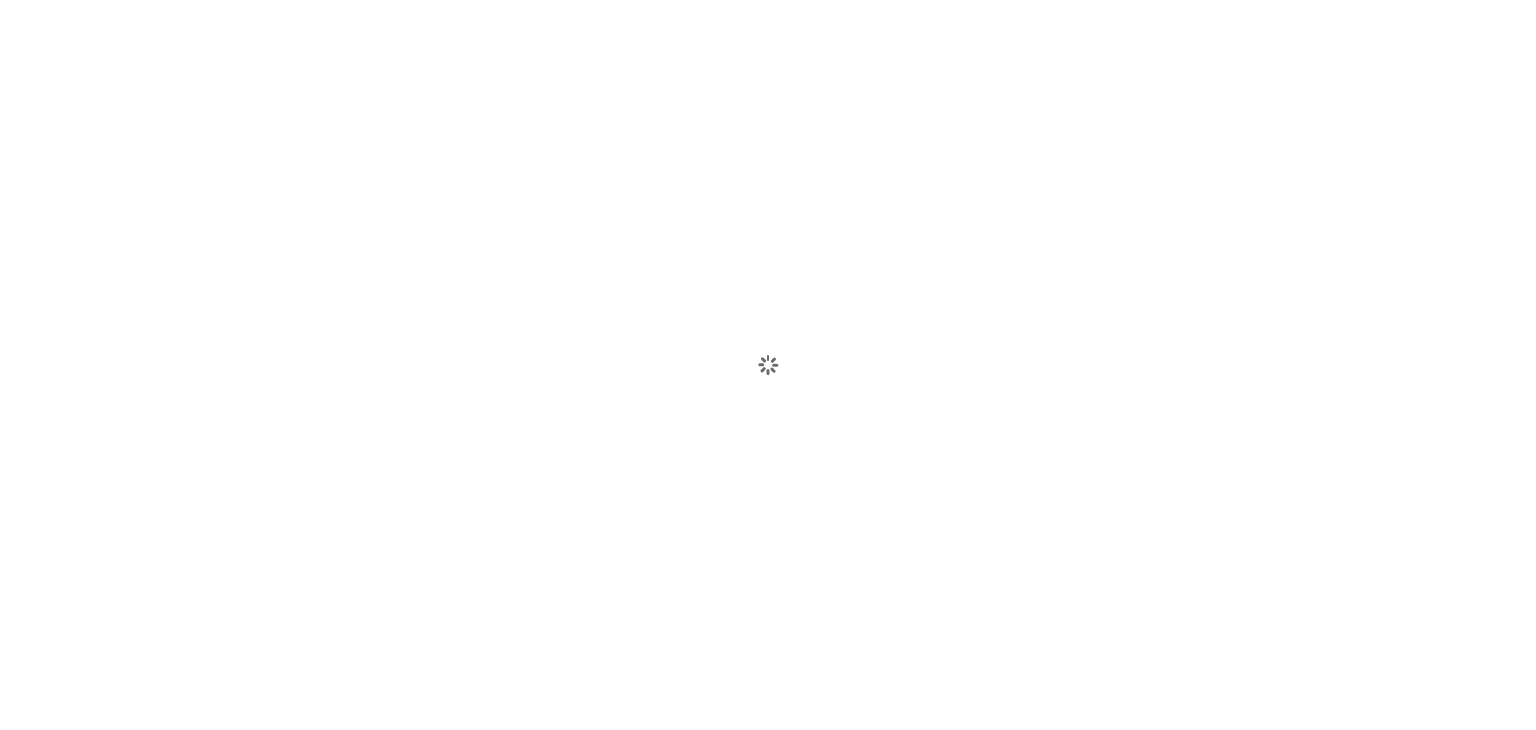 scroll, scrollTop: 0, scrollLeft: 0, axis: both 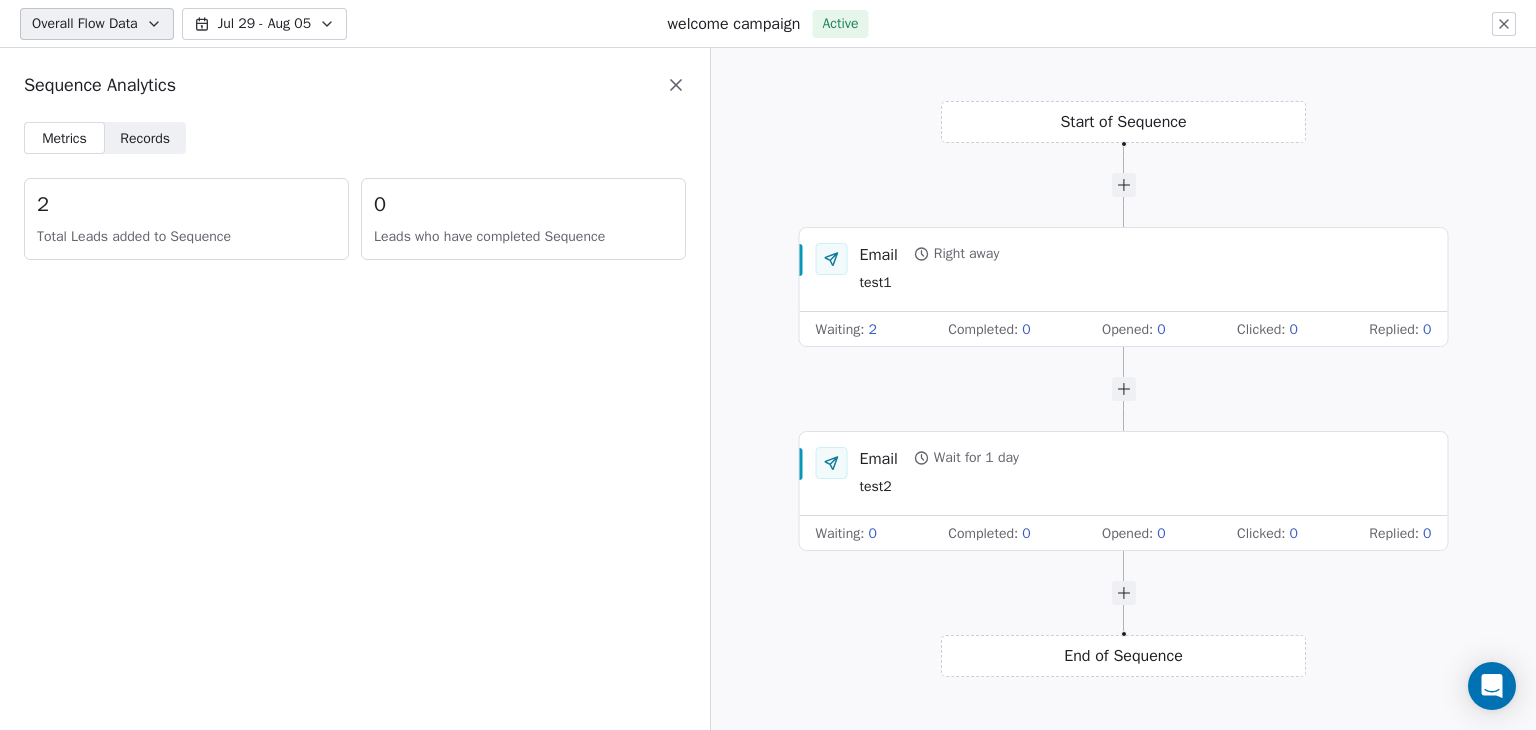 click on "Records Records" at bounding box center (145, 138) 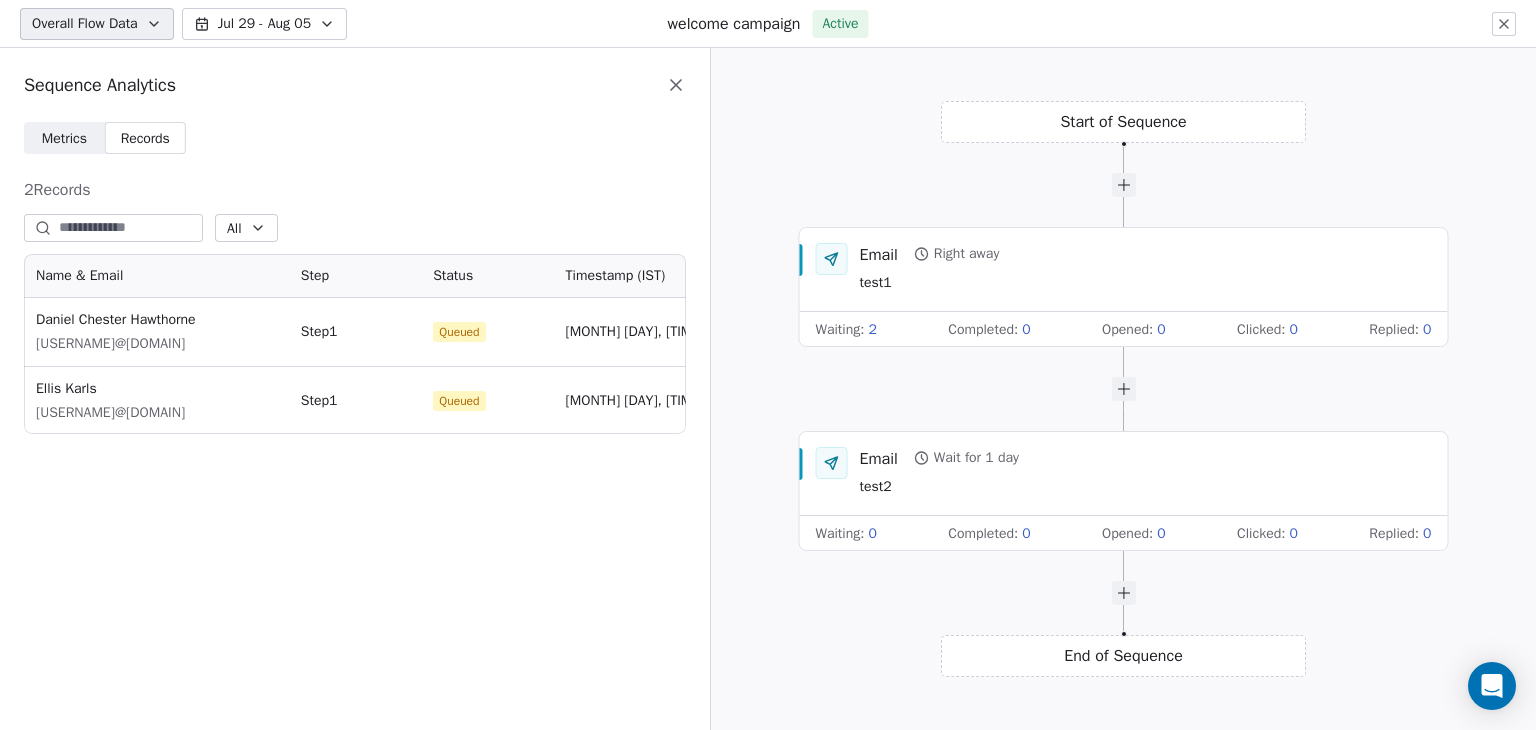 scroll, scrollTop: 16, scrollLeft: 16, axis: both 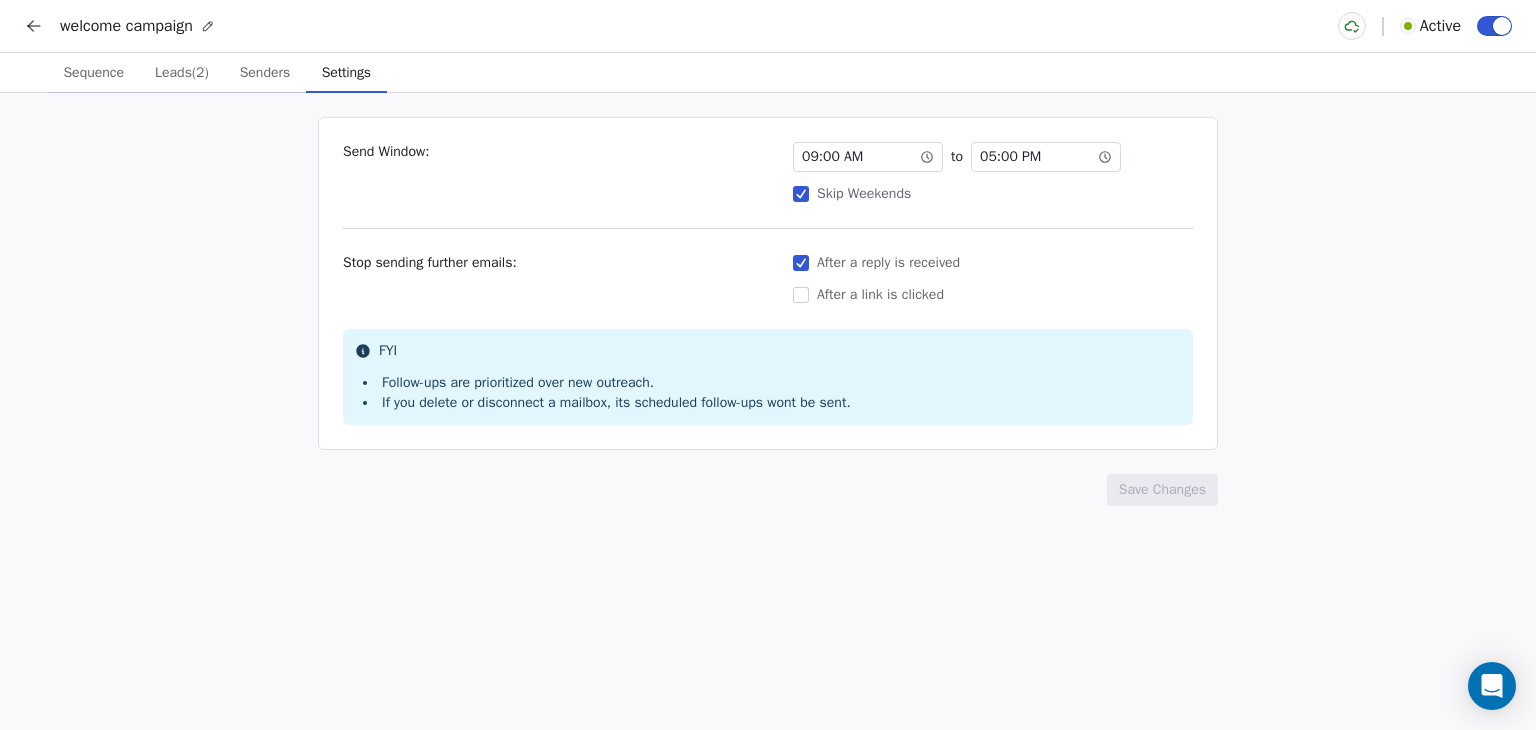 click on "Settings" at bounding box center [346, 73] 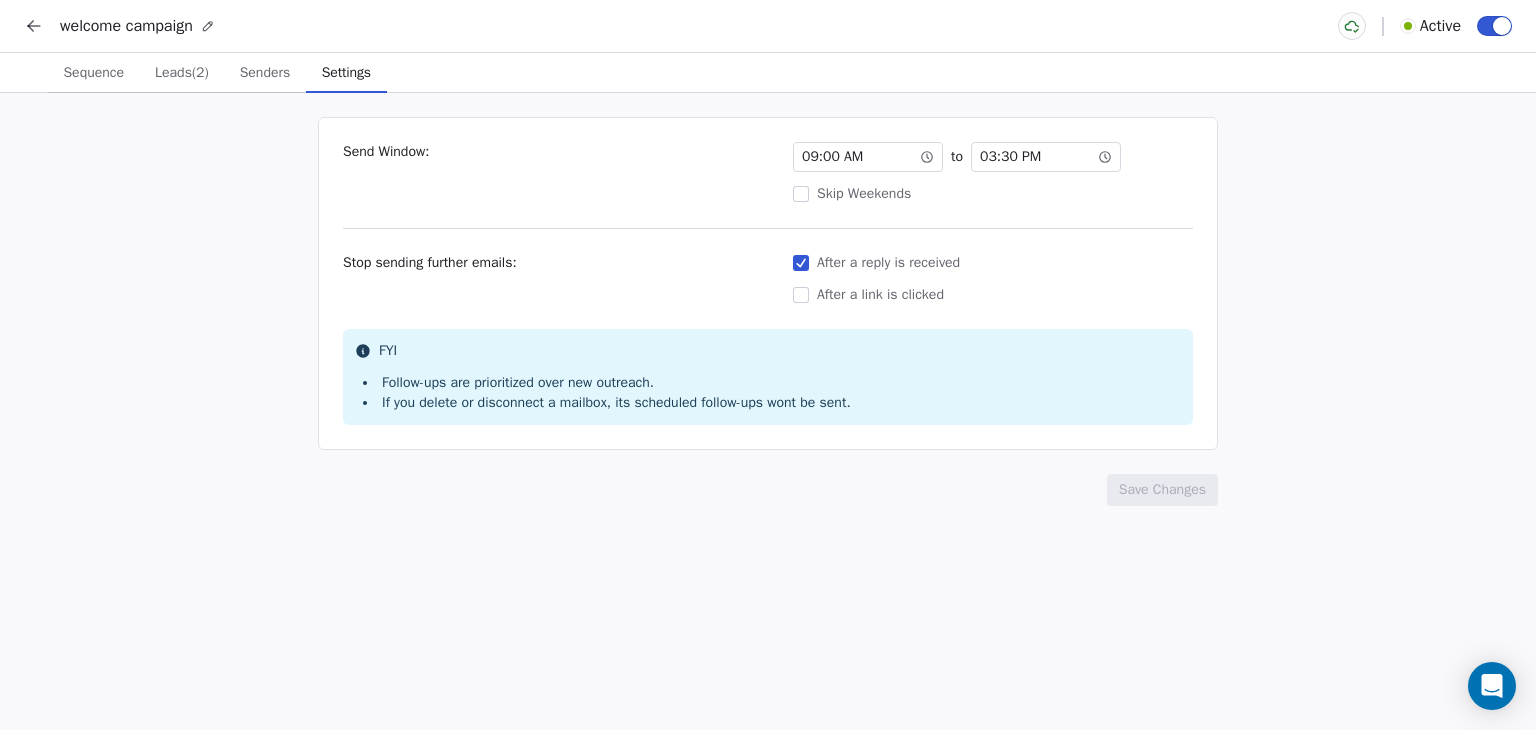 click at bounding box center [1494, 26] 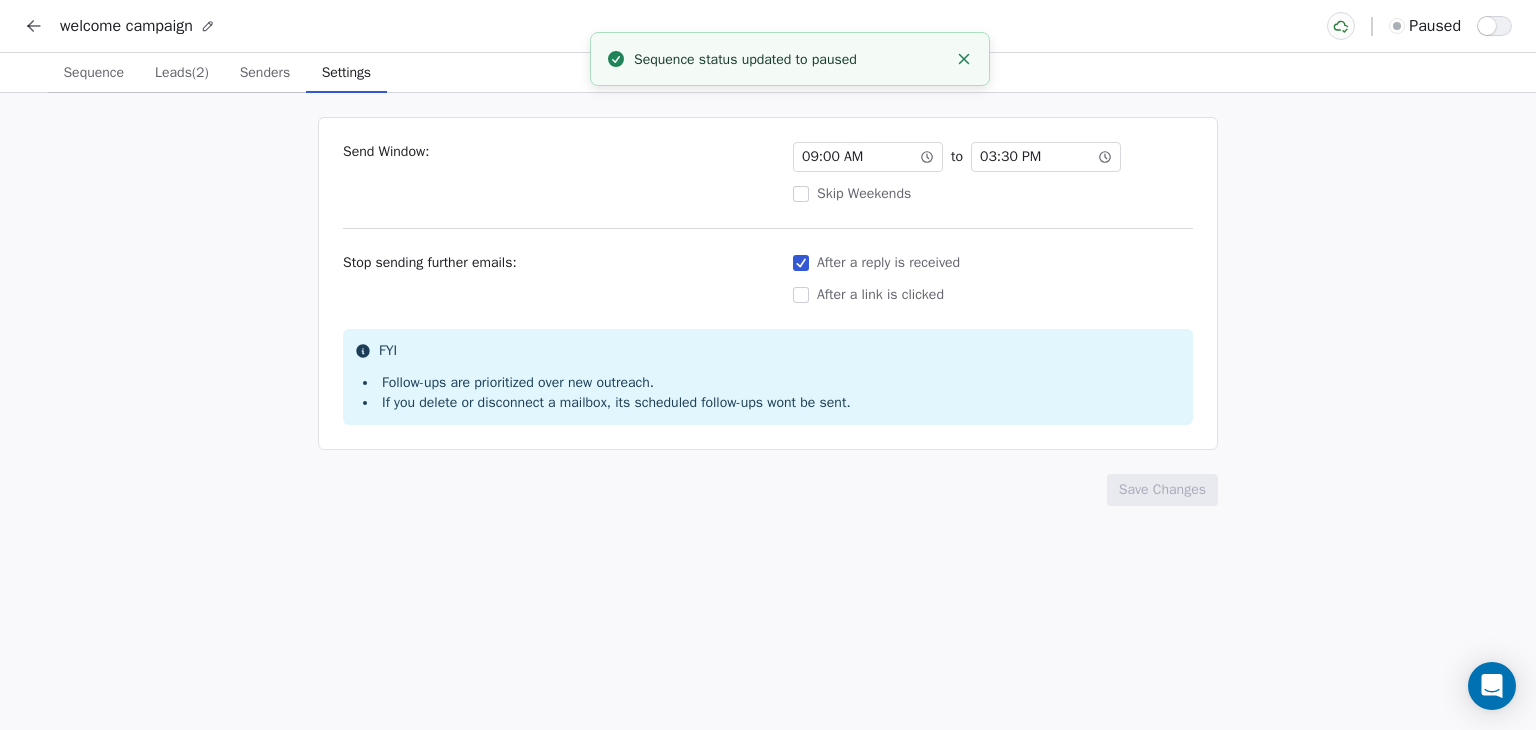 click on "03 : 30   PM" at bounding box center [1046, 157] 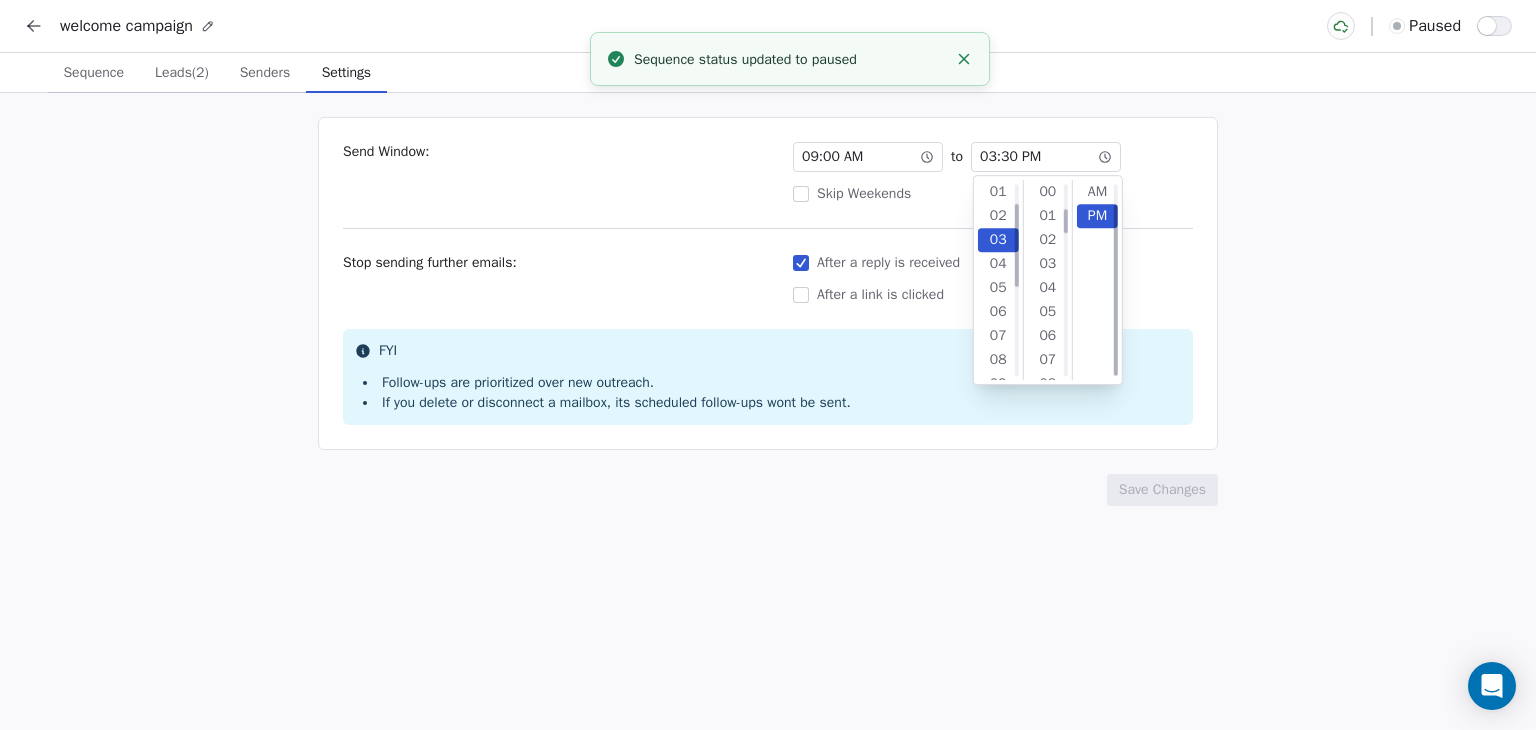 scroll, scrollTop: 566, scrollLeft: 0, axis: vertical 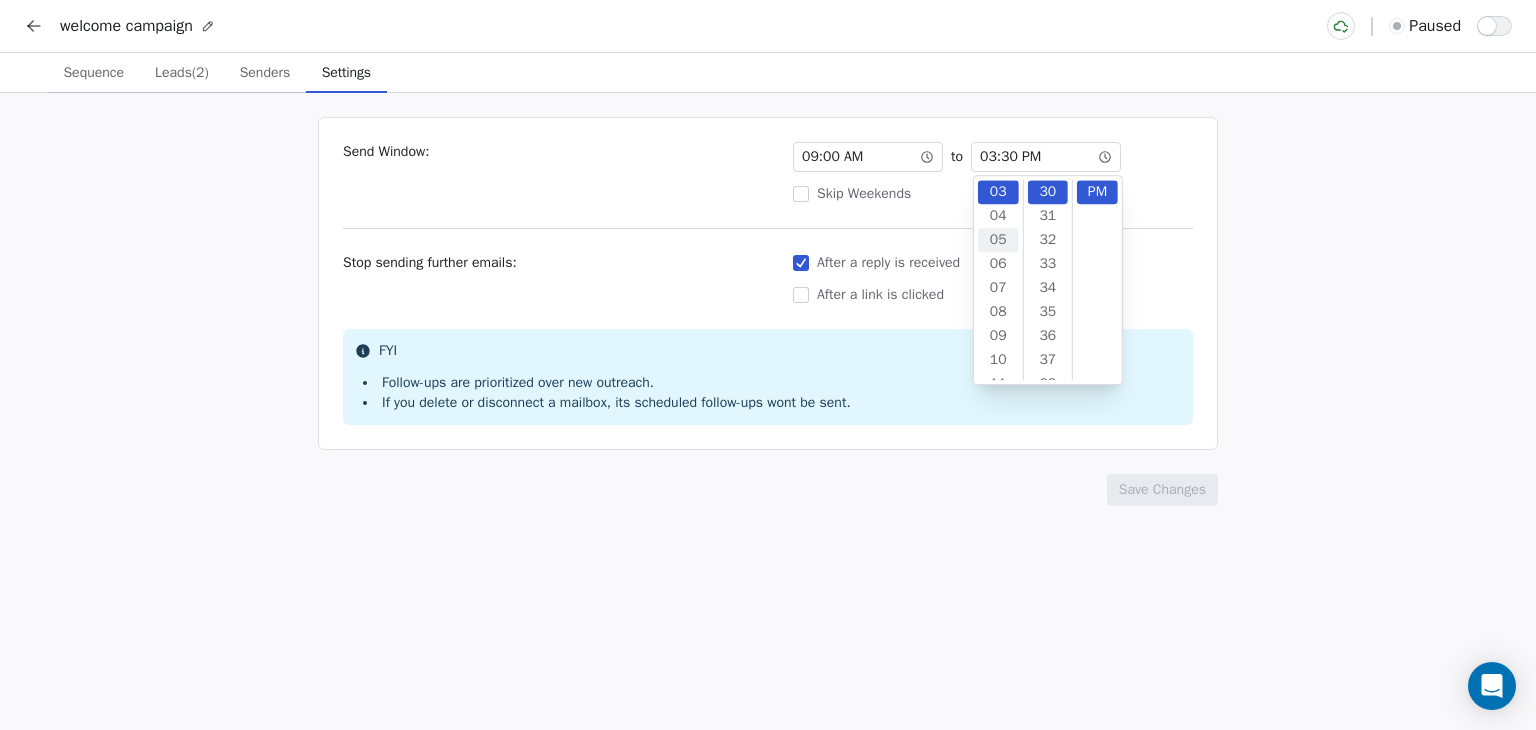 click on "05" at bounding box center [998, 240] 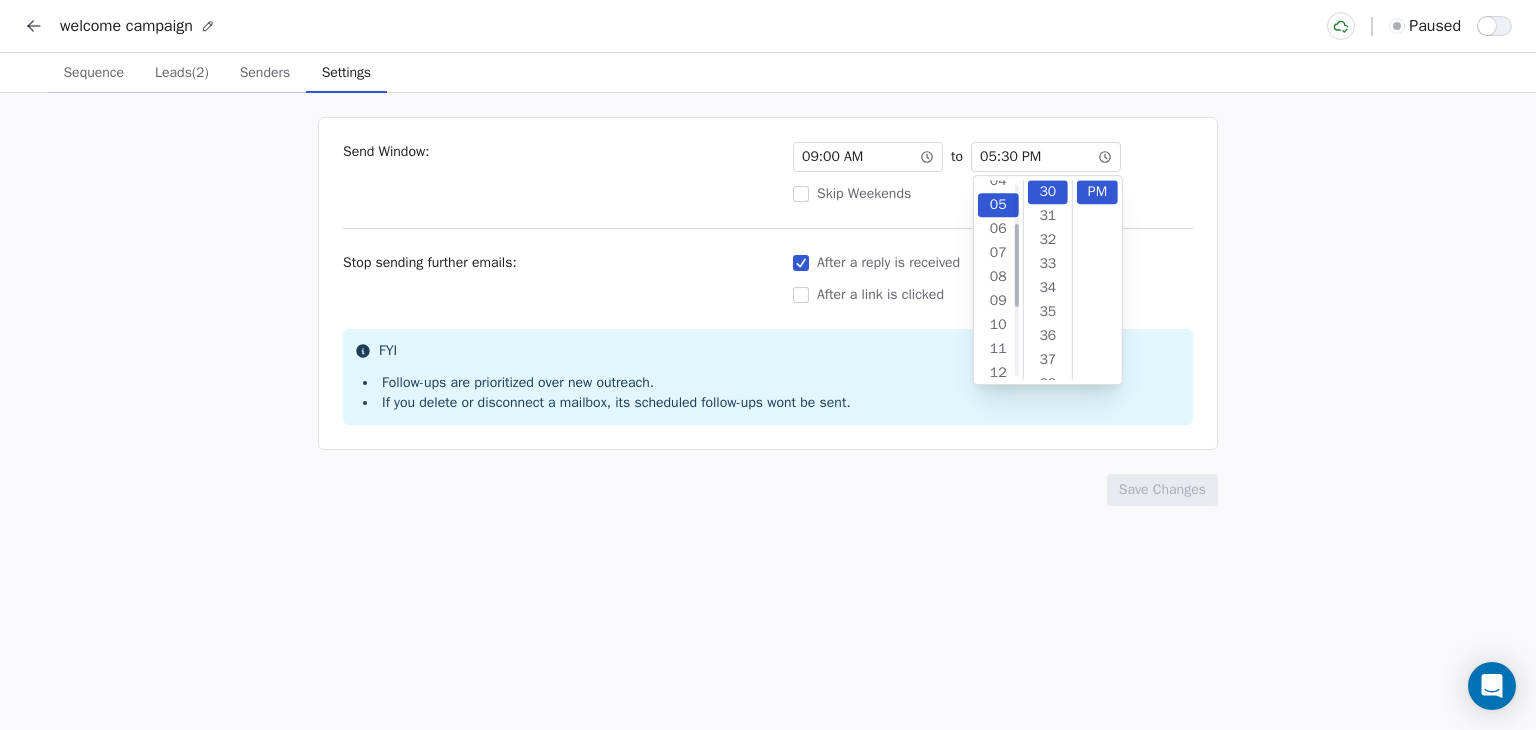 scroll, scrollTop: 96, scrollLeft: 0, axis: vertical 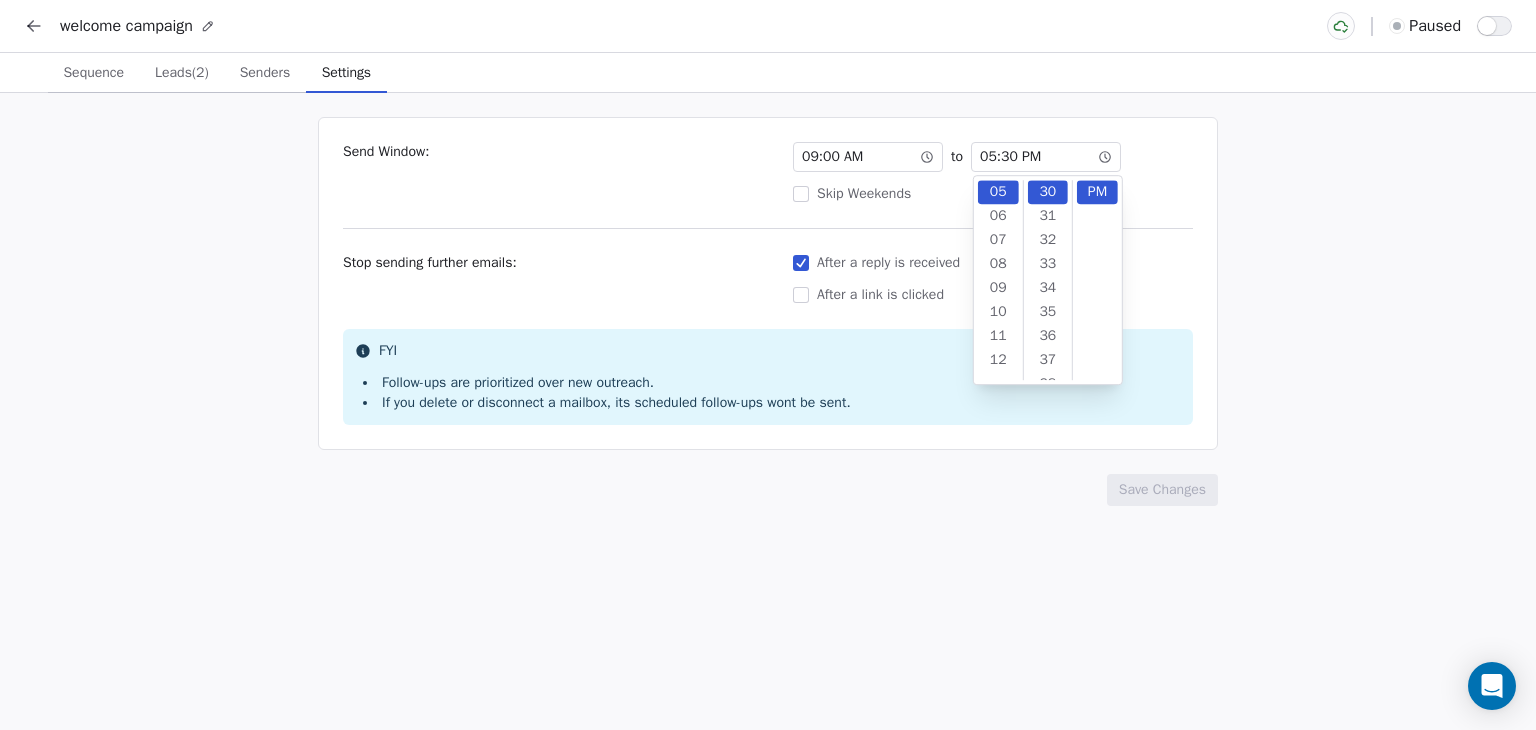click on "After a reply is received" at bounding box center [993, 263] 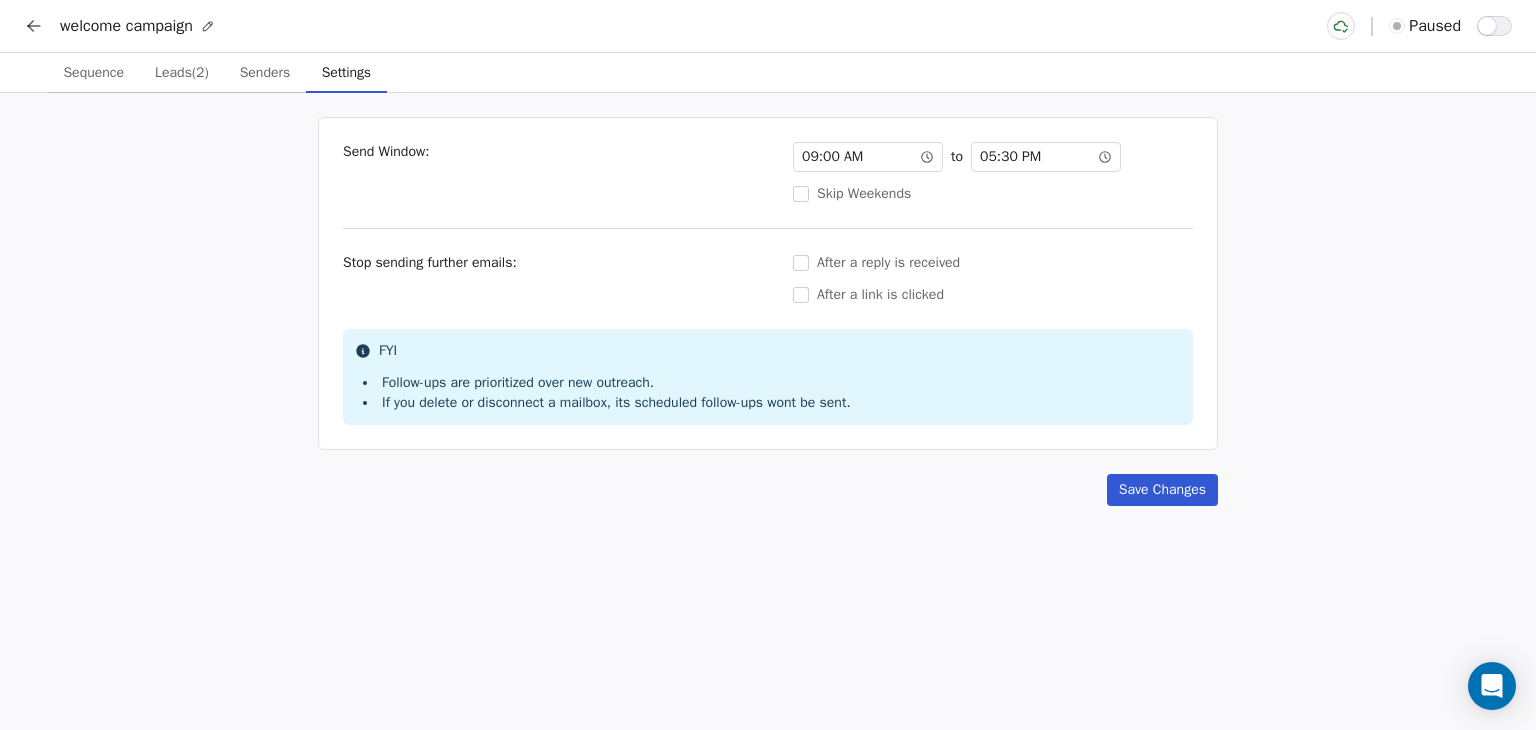 click on "Save Changes" at bounding box center (1162, 490) 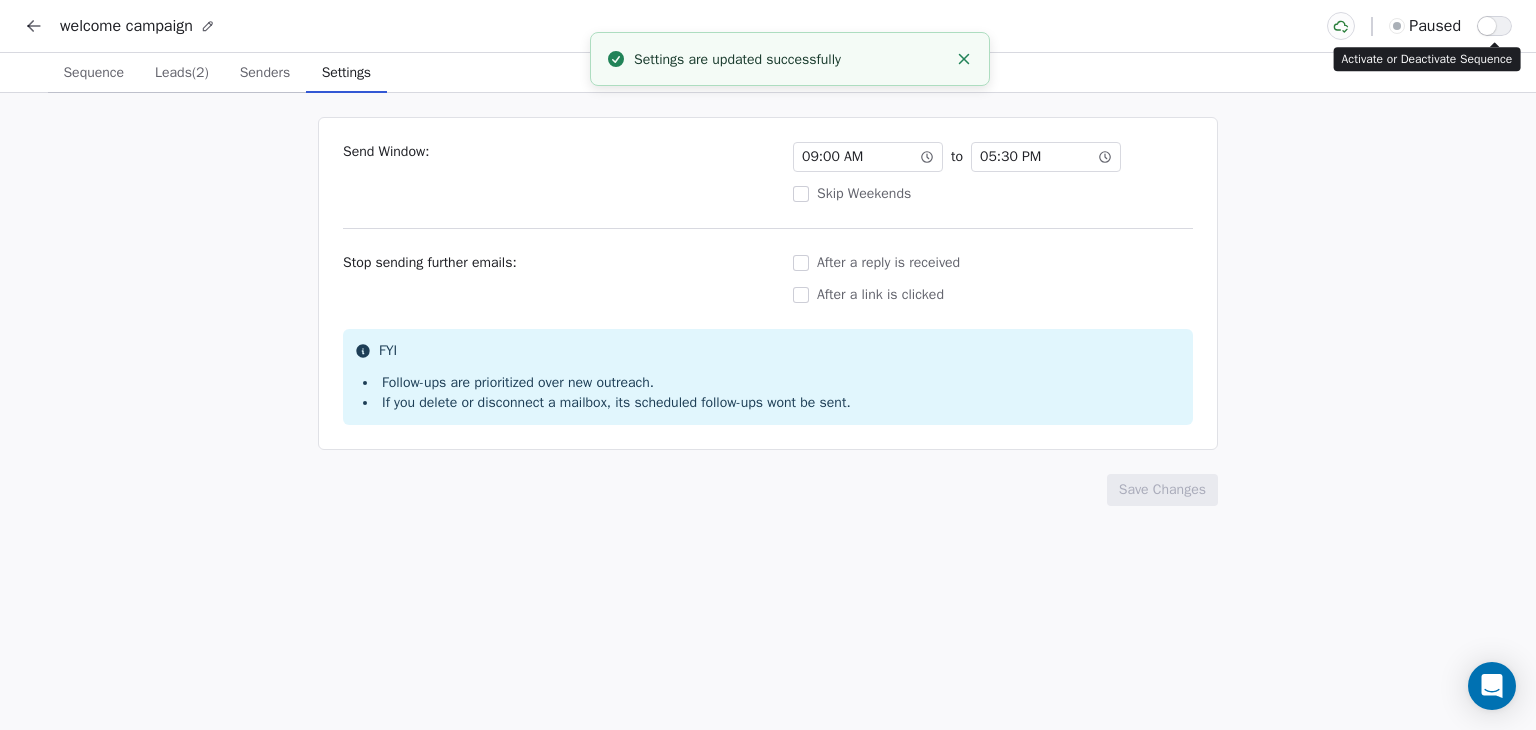 click at bounding box center (1494, 26) 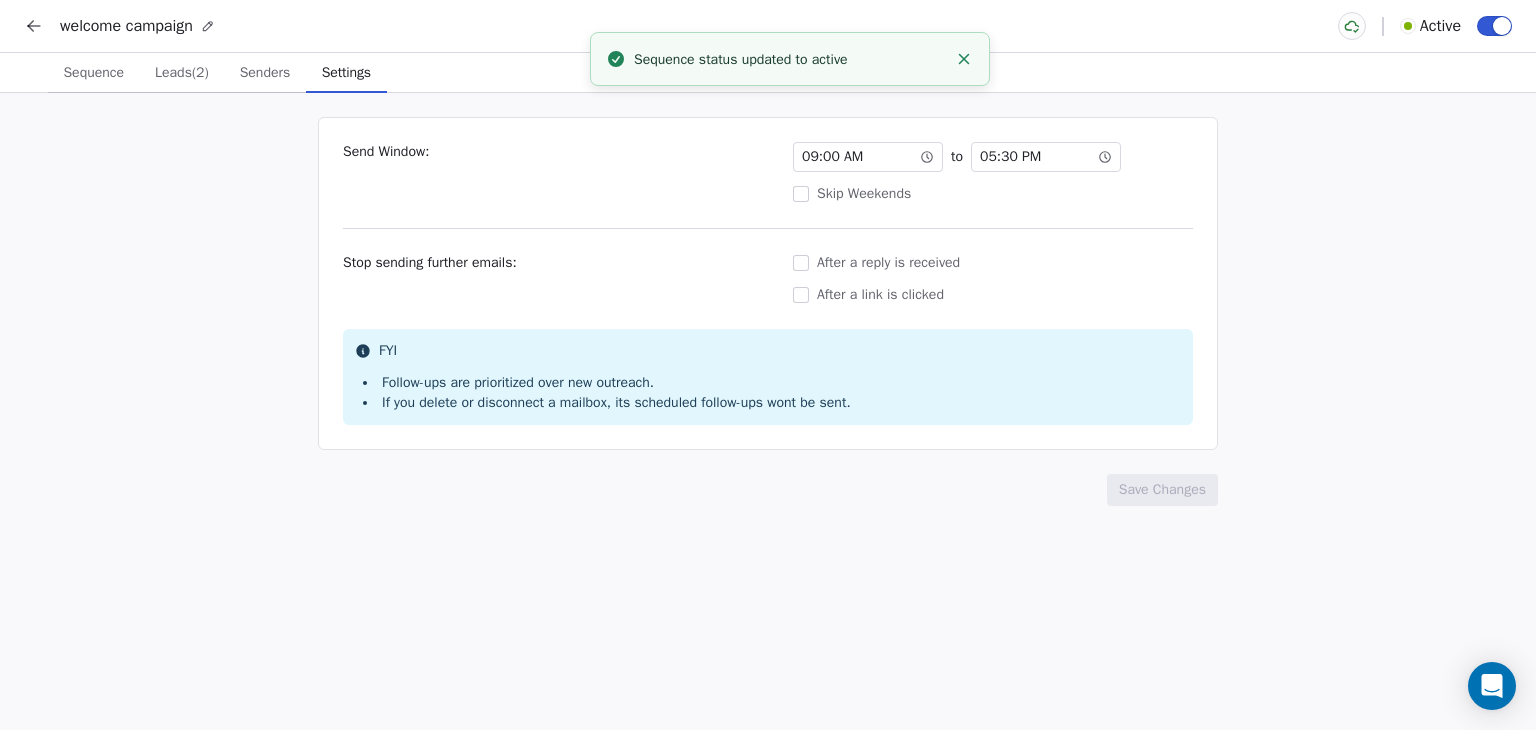 click on "welcome campaign Active" at bounding box center (768, 26) 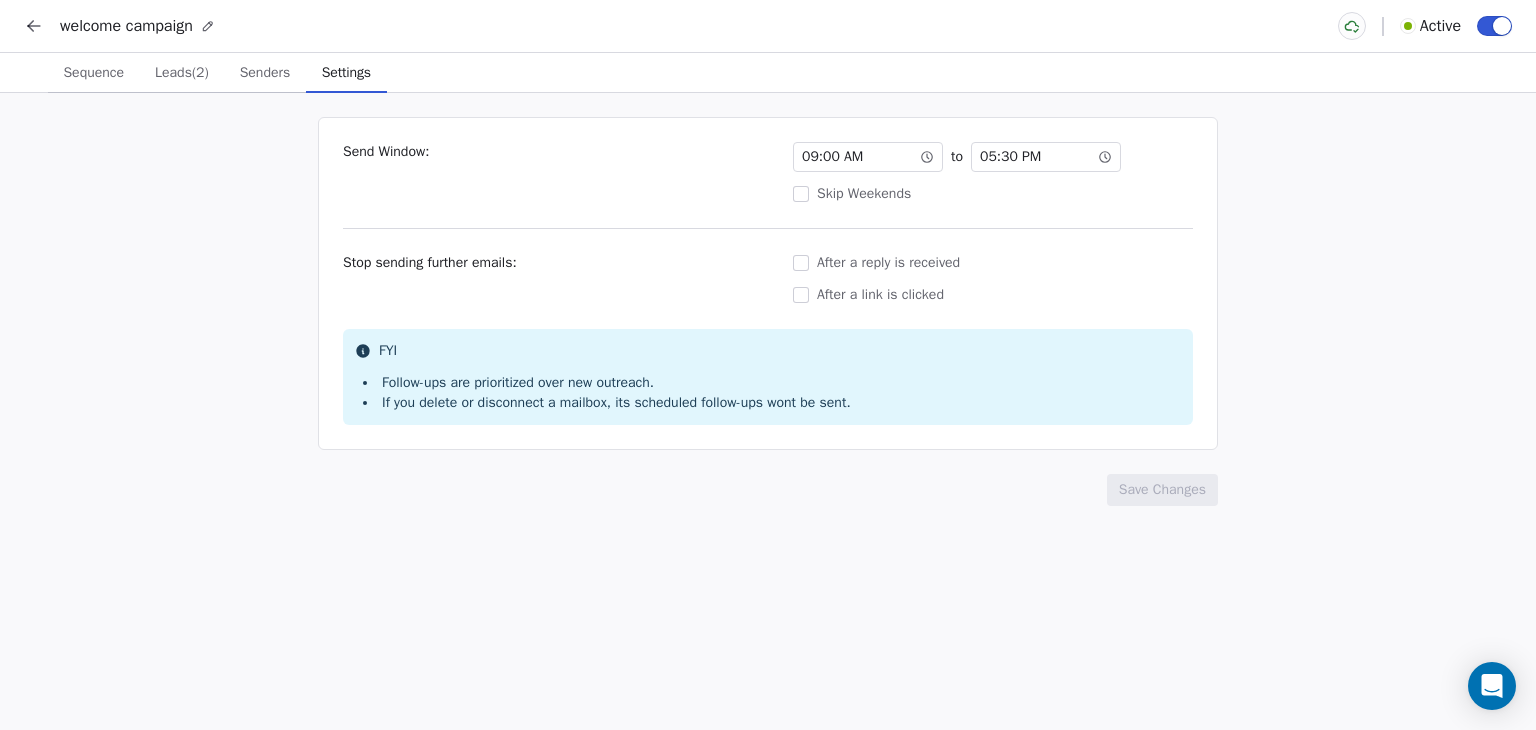 click 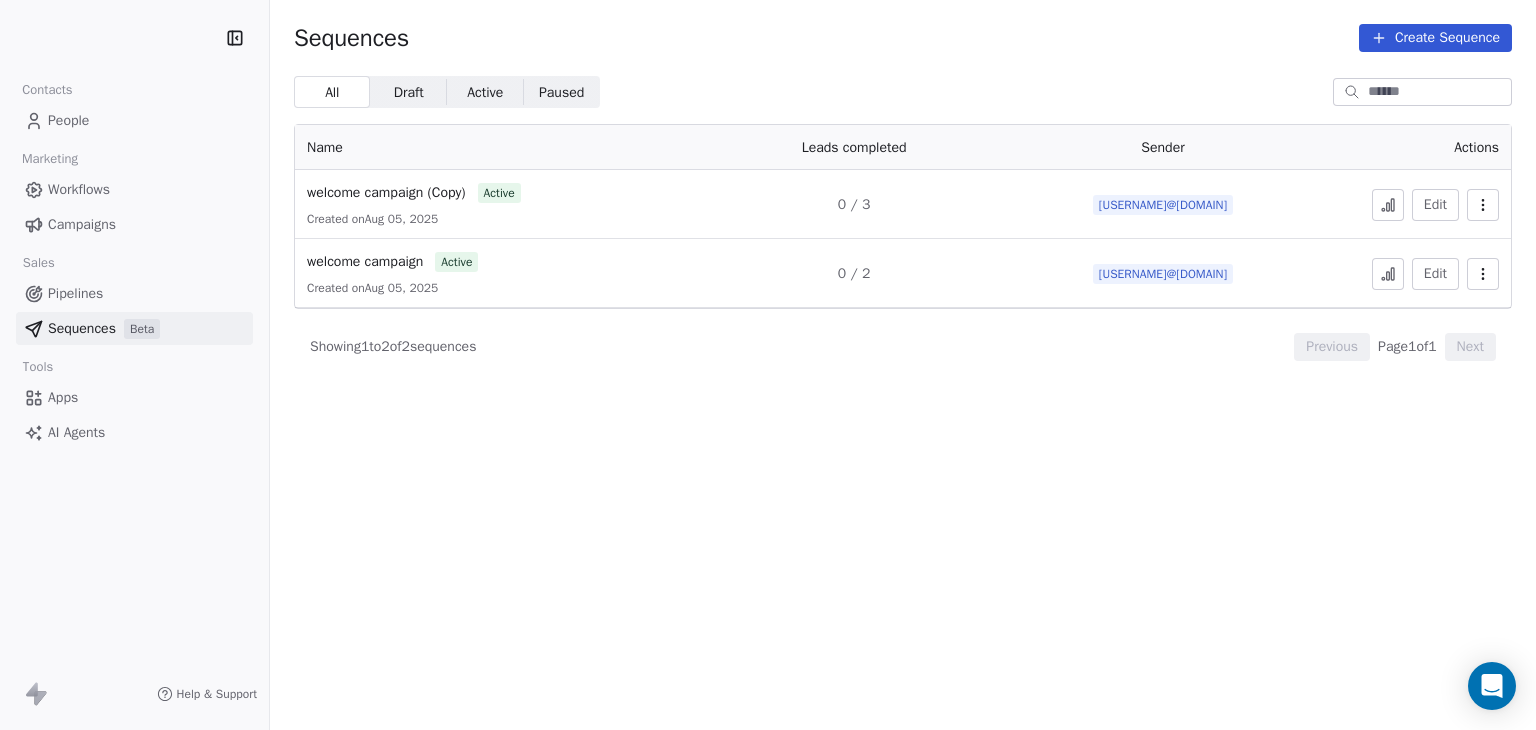 scroll, scrollTop: 0, scrollLeft: 0, axis: both 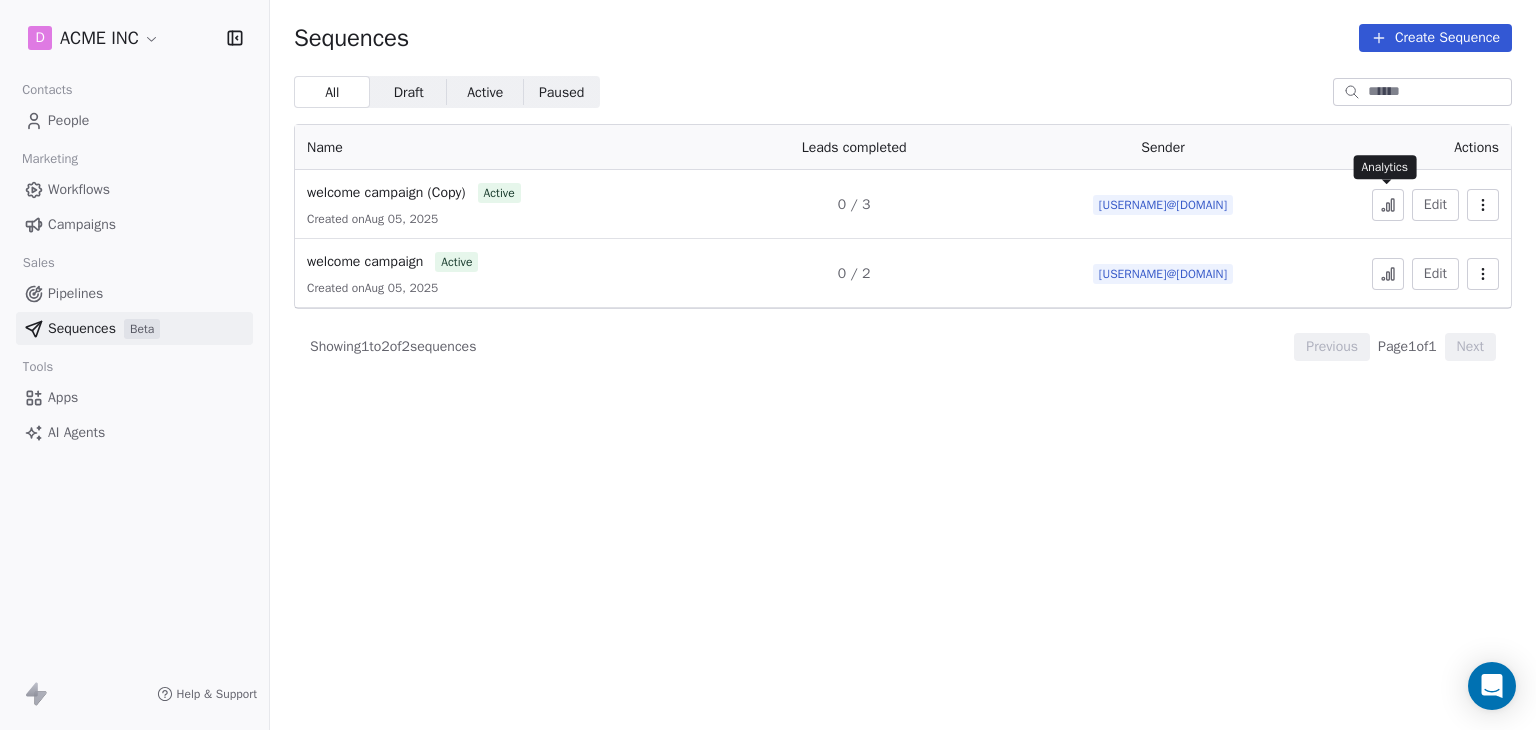 click at bounding box center [1388, 205] 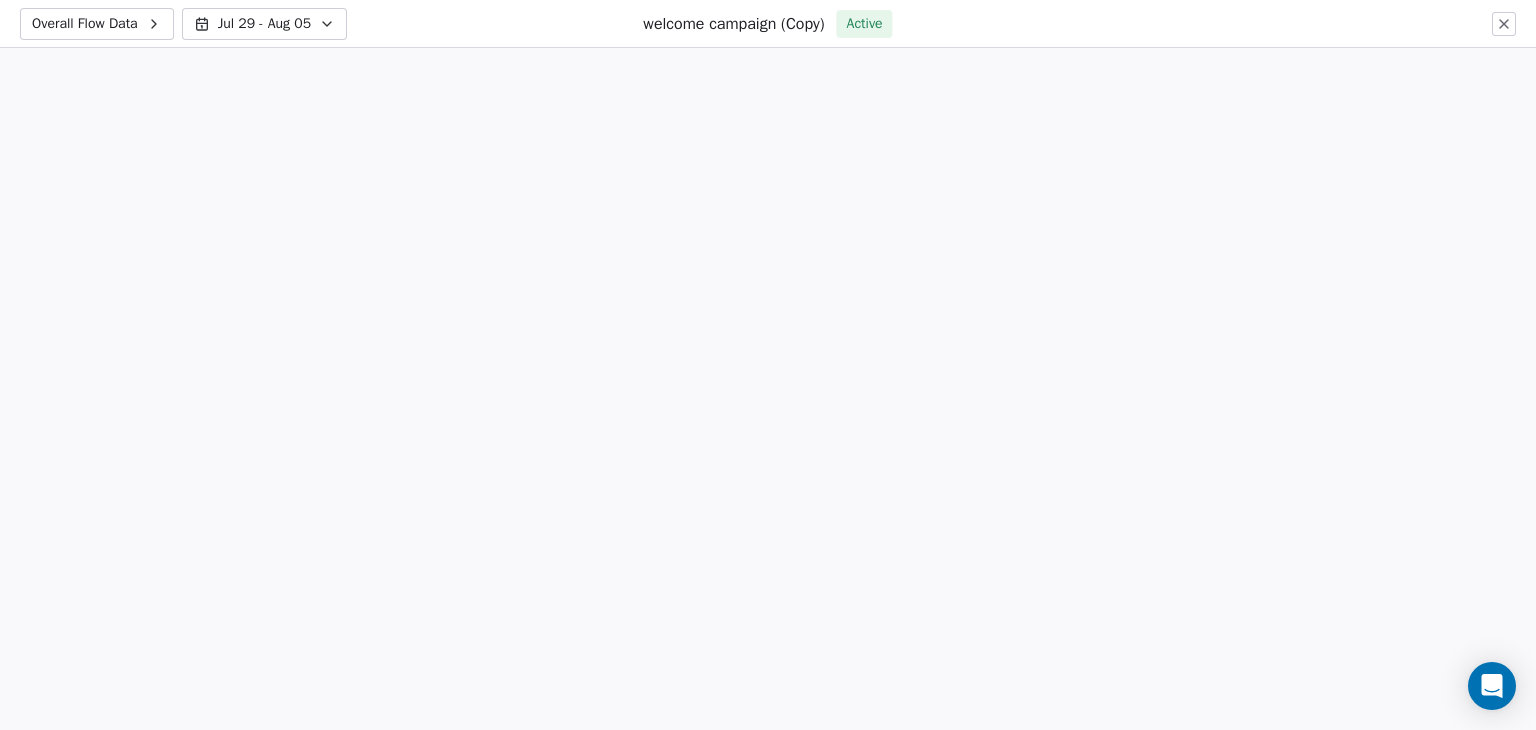 scroll, scrollTop: 0, scrollLeft: 0, axis: both 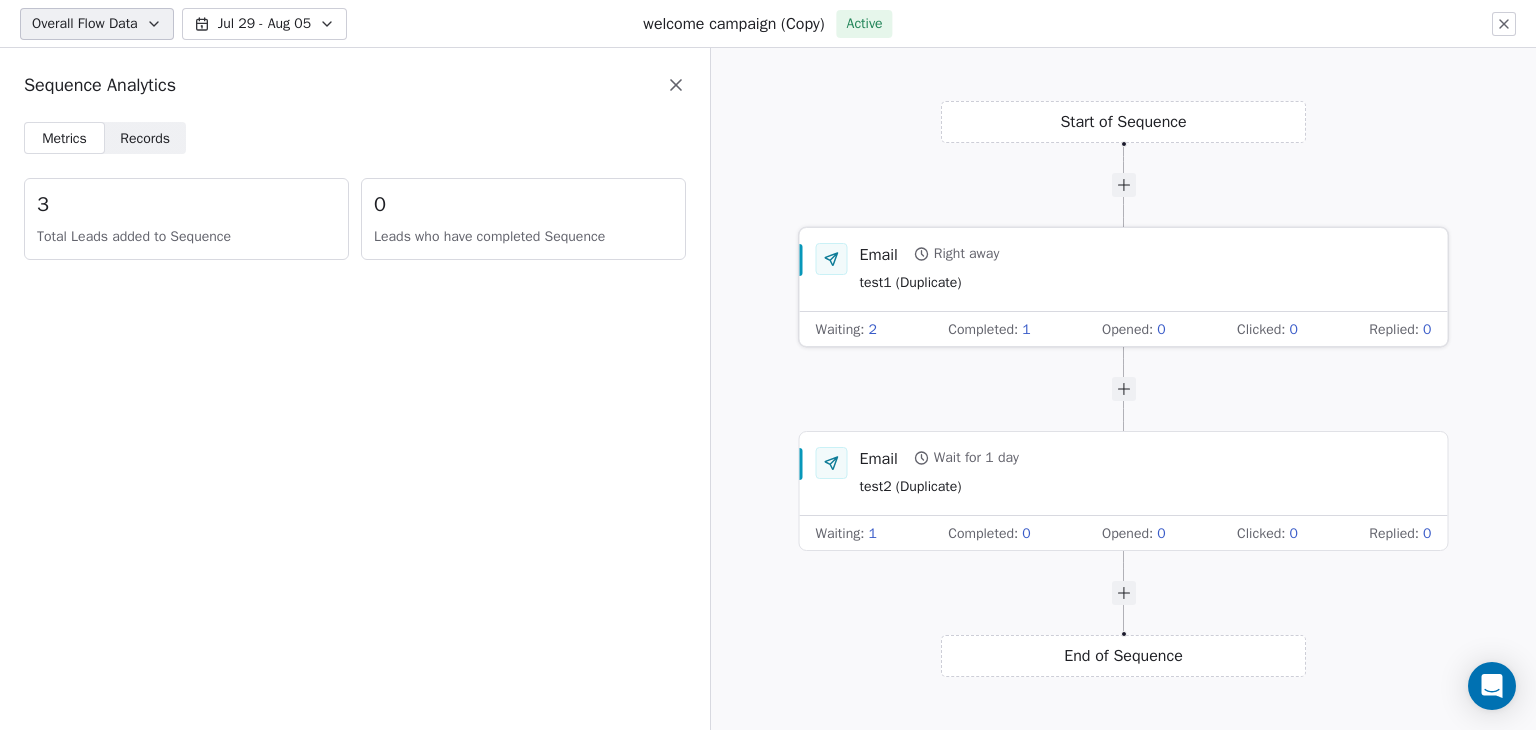 click on "Email Right away test1 (Duplicate)" at bounding box center [1146, 269] 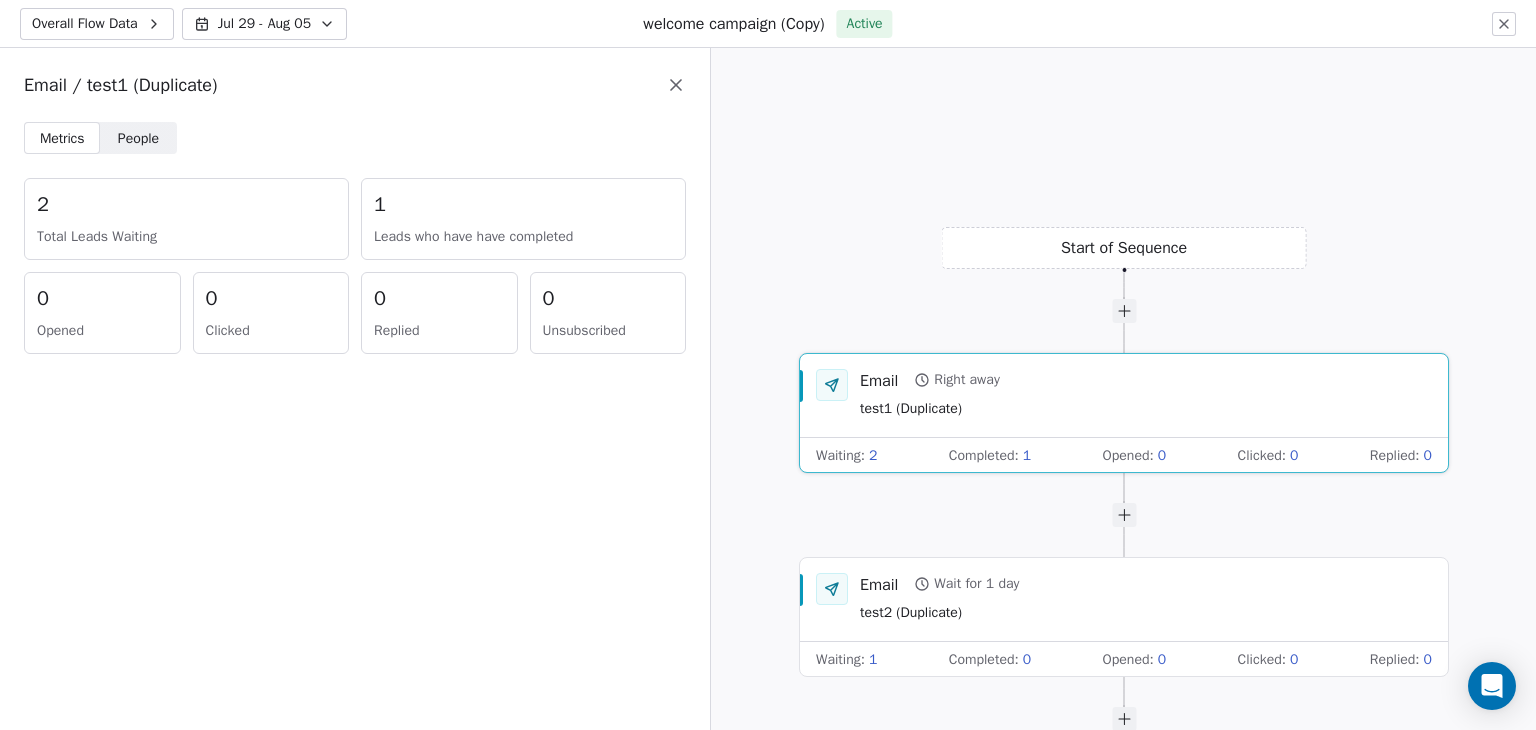click on "People People" at bounding box center [138, 138] 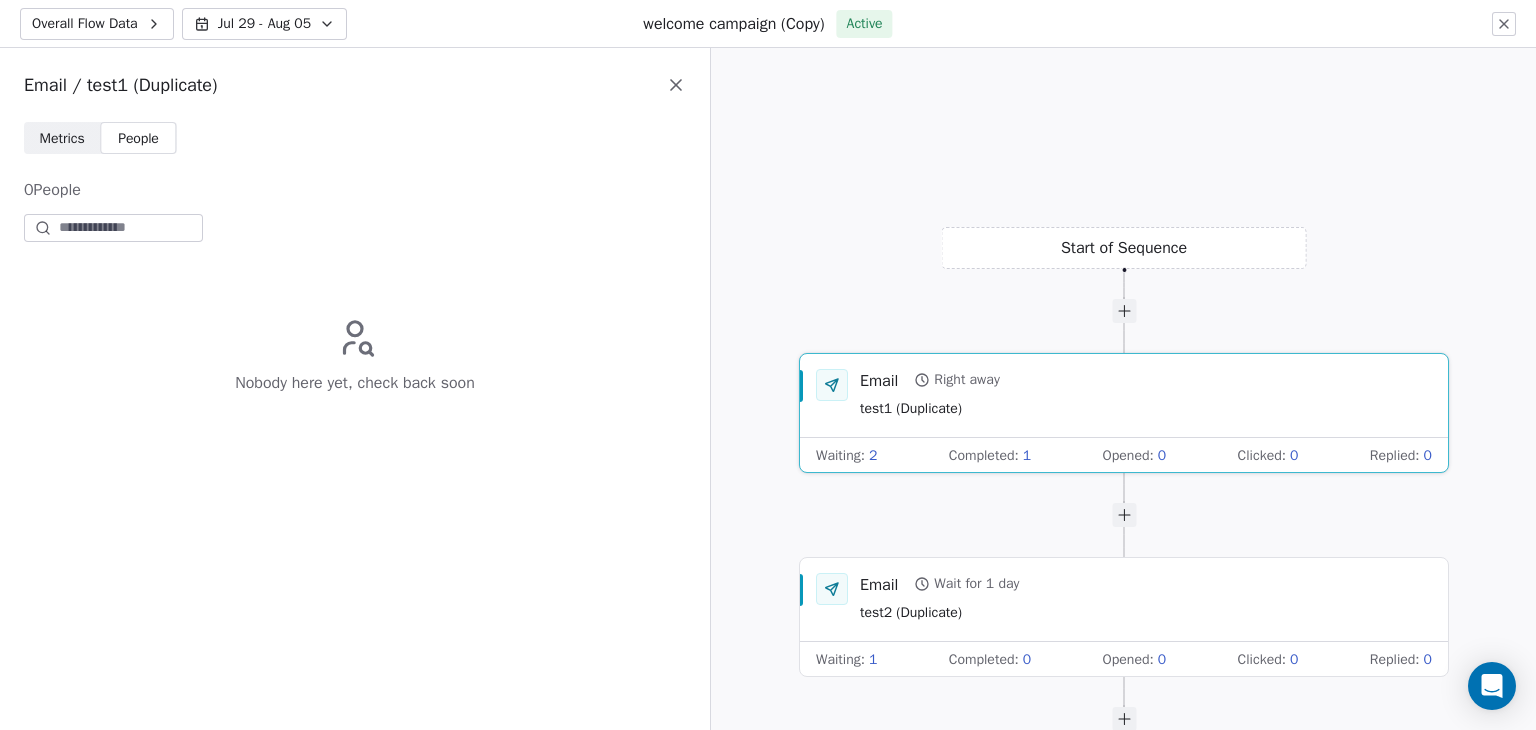 click on "Metrics" at bounding box center [62, 138] 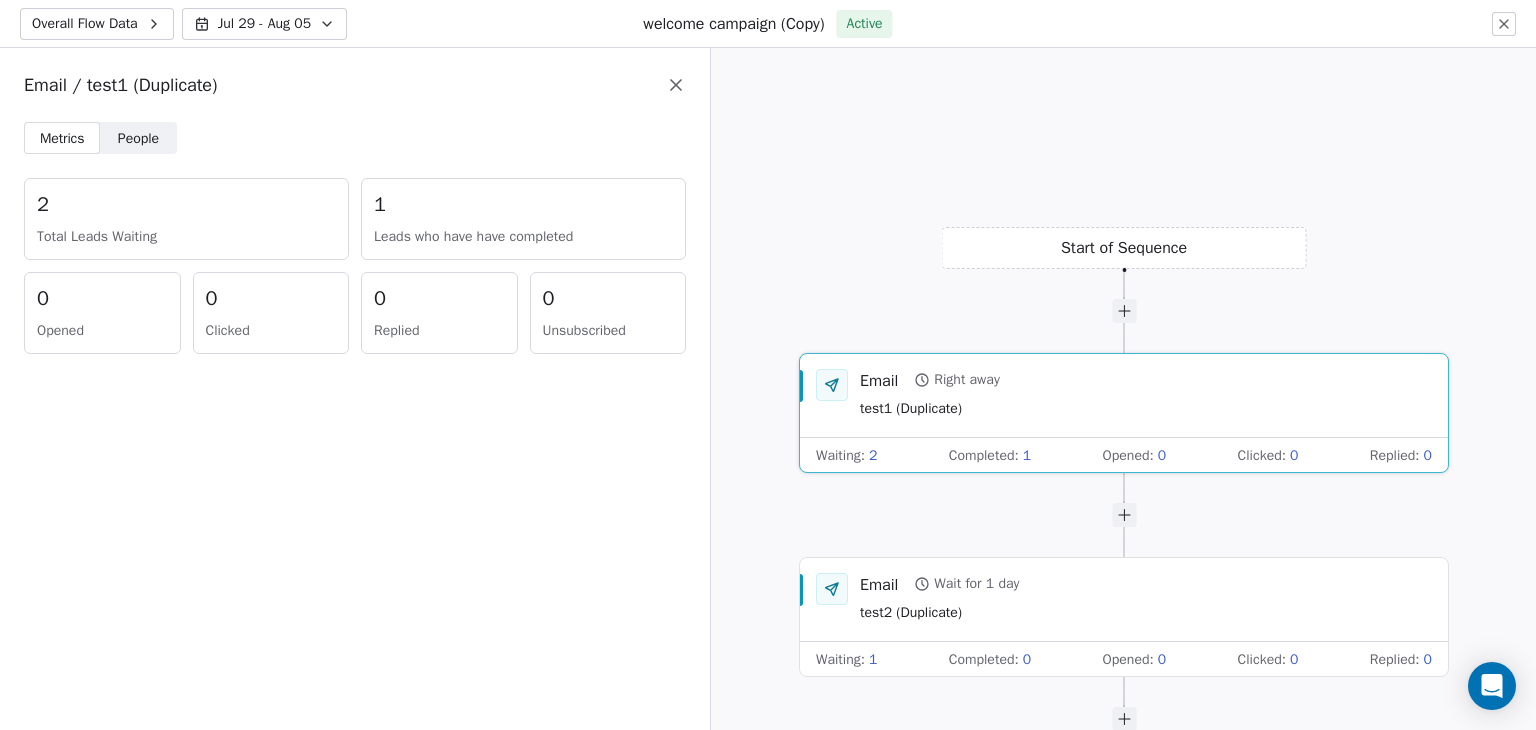click on "Email Right away test1 (Duplicate)" at bounding box center [1146, 395] 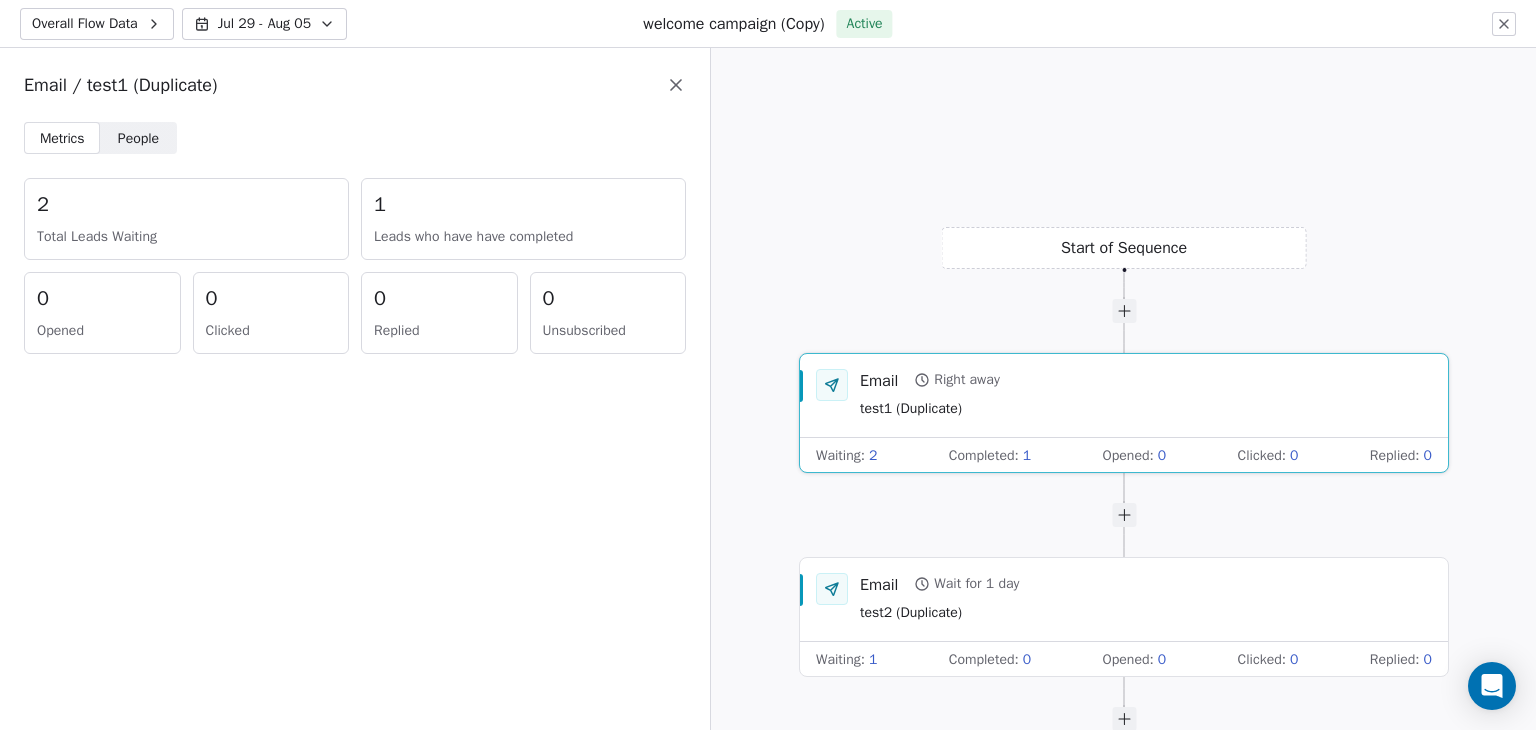 click on "People" at bounding box center [138, 138] 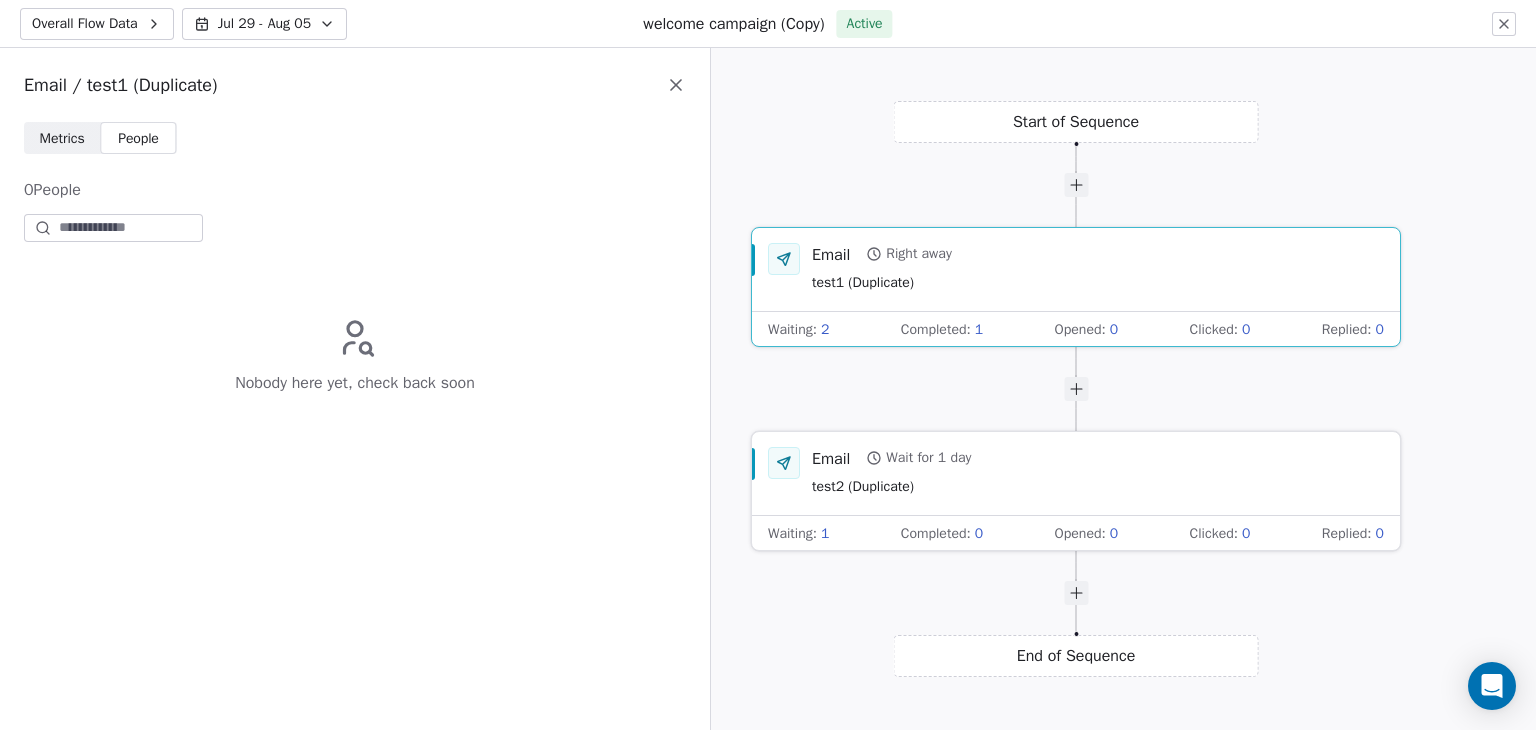 drag, startPoint x: 1332, startPoint y: 519, endPoint x: 1273, endPoint y: 453, distance: 88.52683 